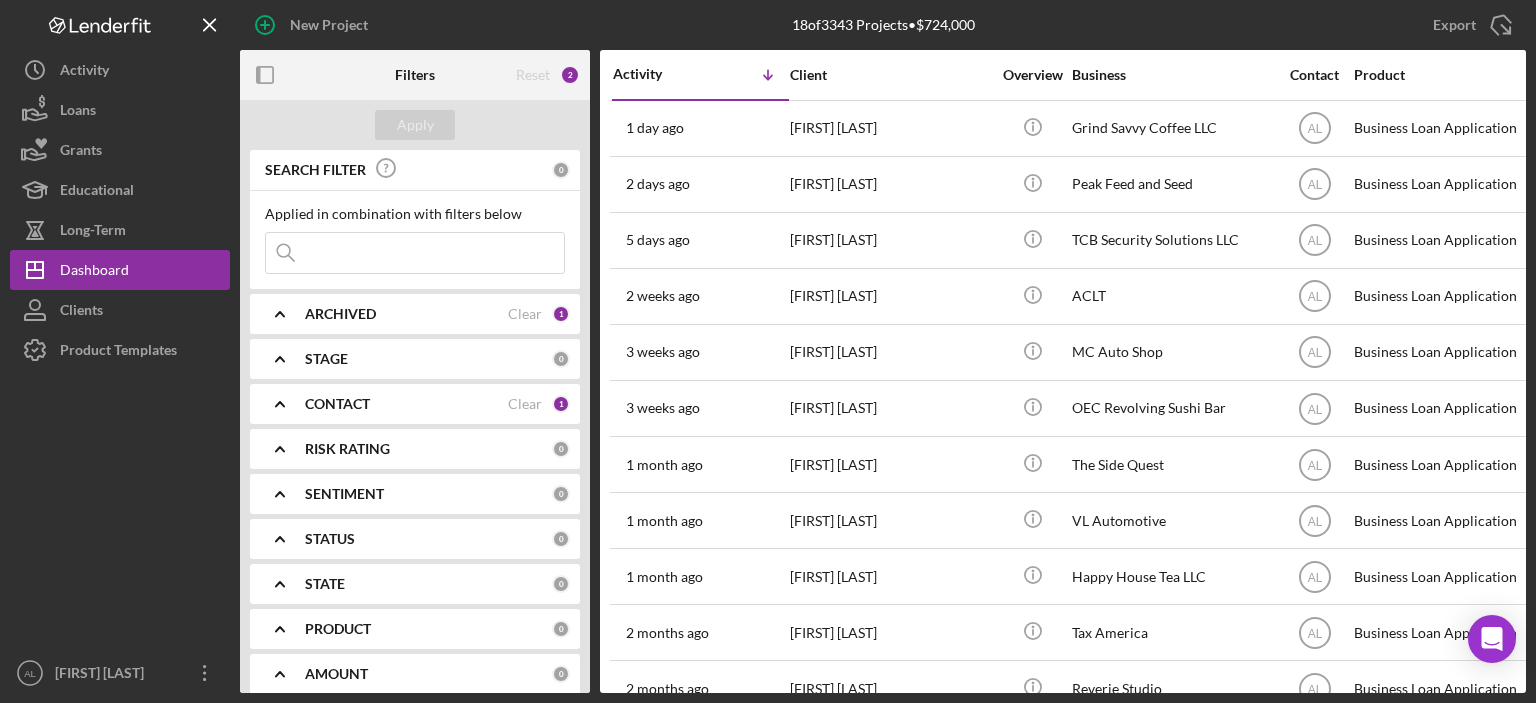 scroll, scrollTop: 0, scrollLeft: 0, axis: both 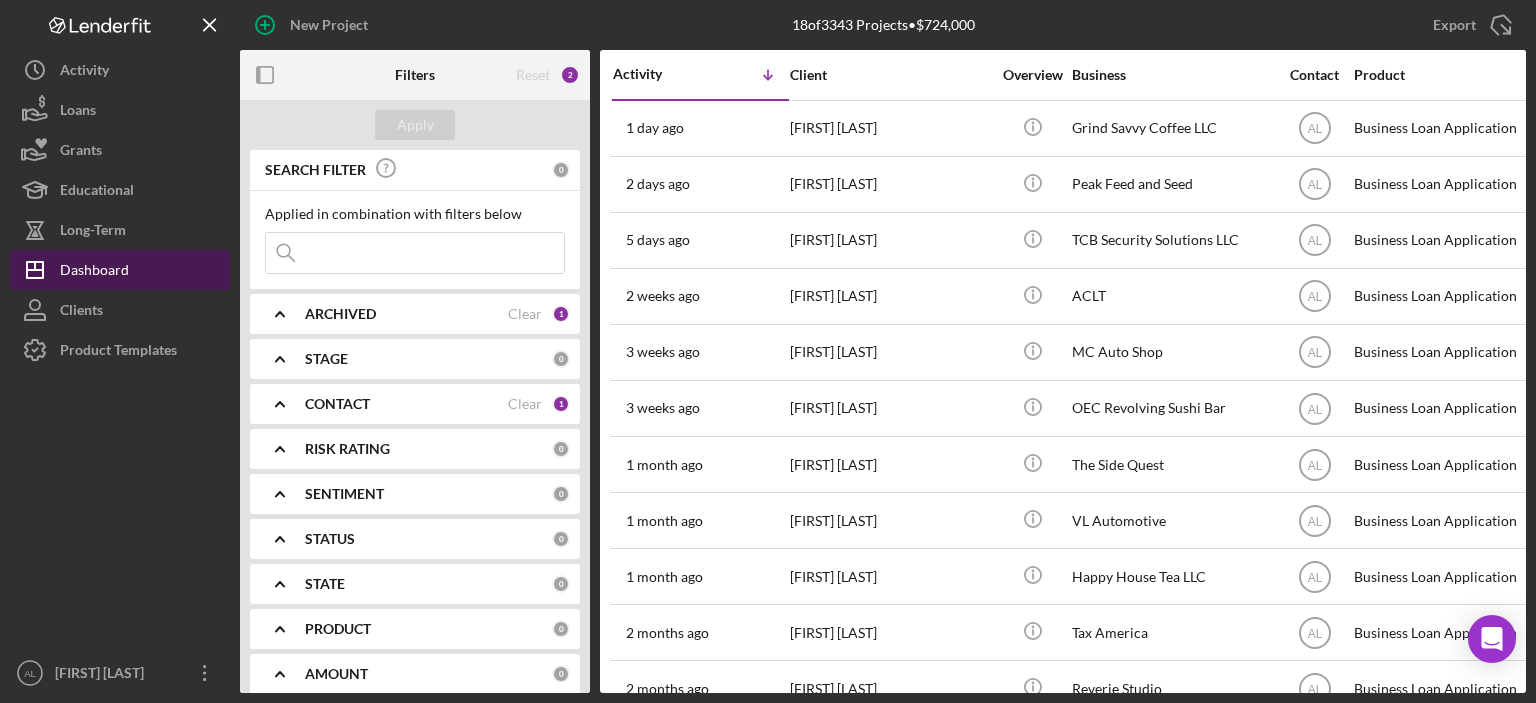 click on "Dashboard" at bounding box center [94, 272] 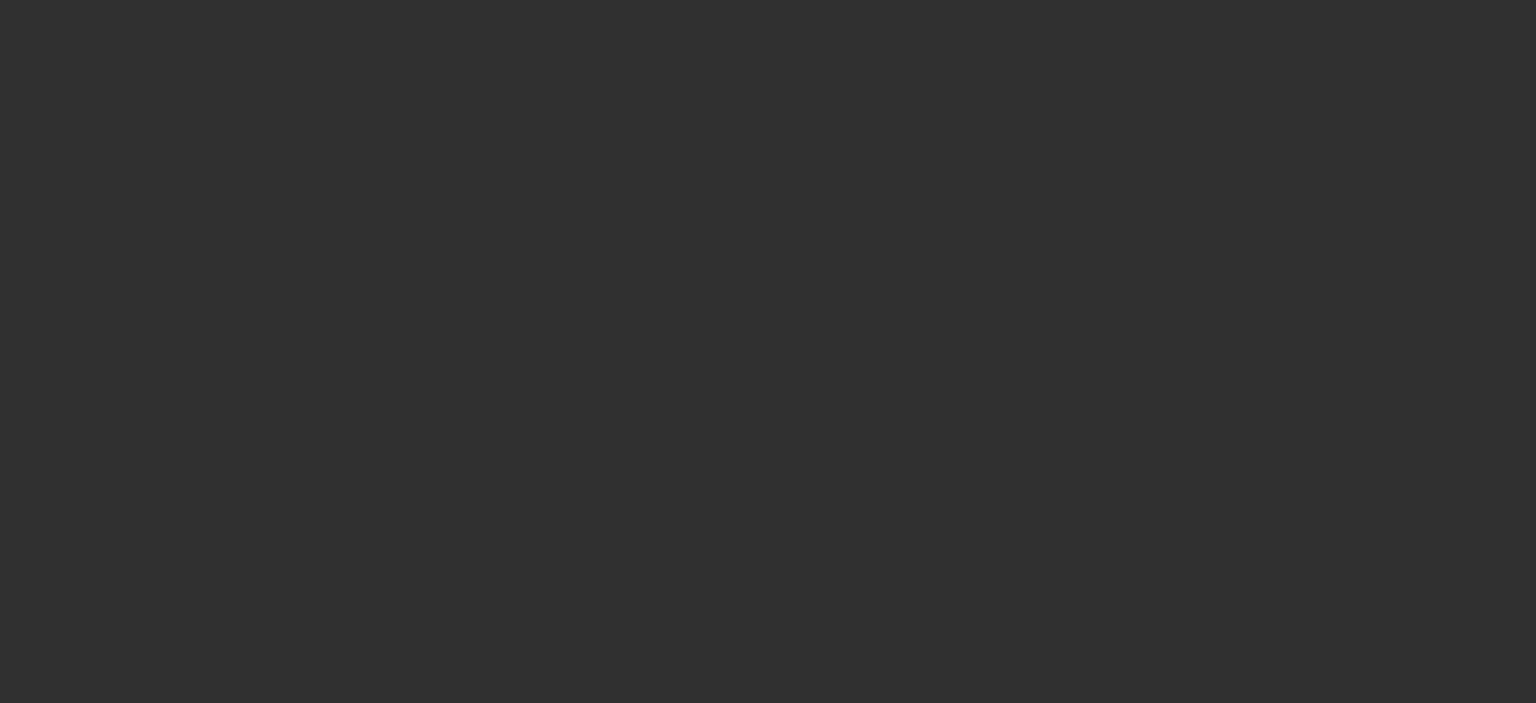 scroll, scrollTop: 0, scrollLeft: 0, axis: both 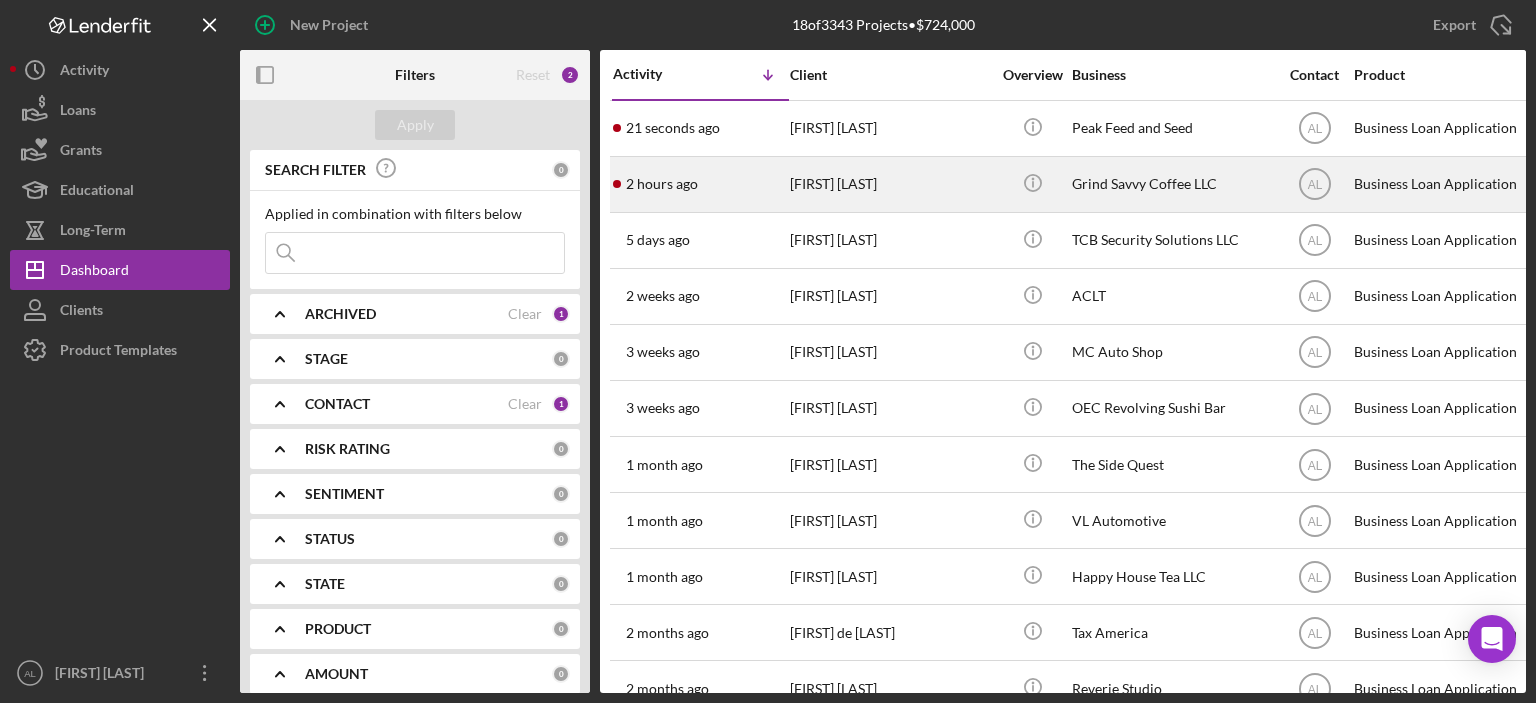 click on "[TIME] ago [FIRST] [LAST]" at bounding box center [700, 184] 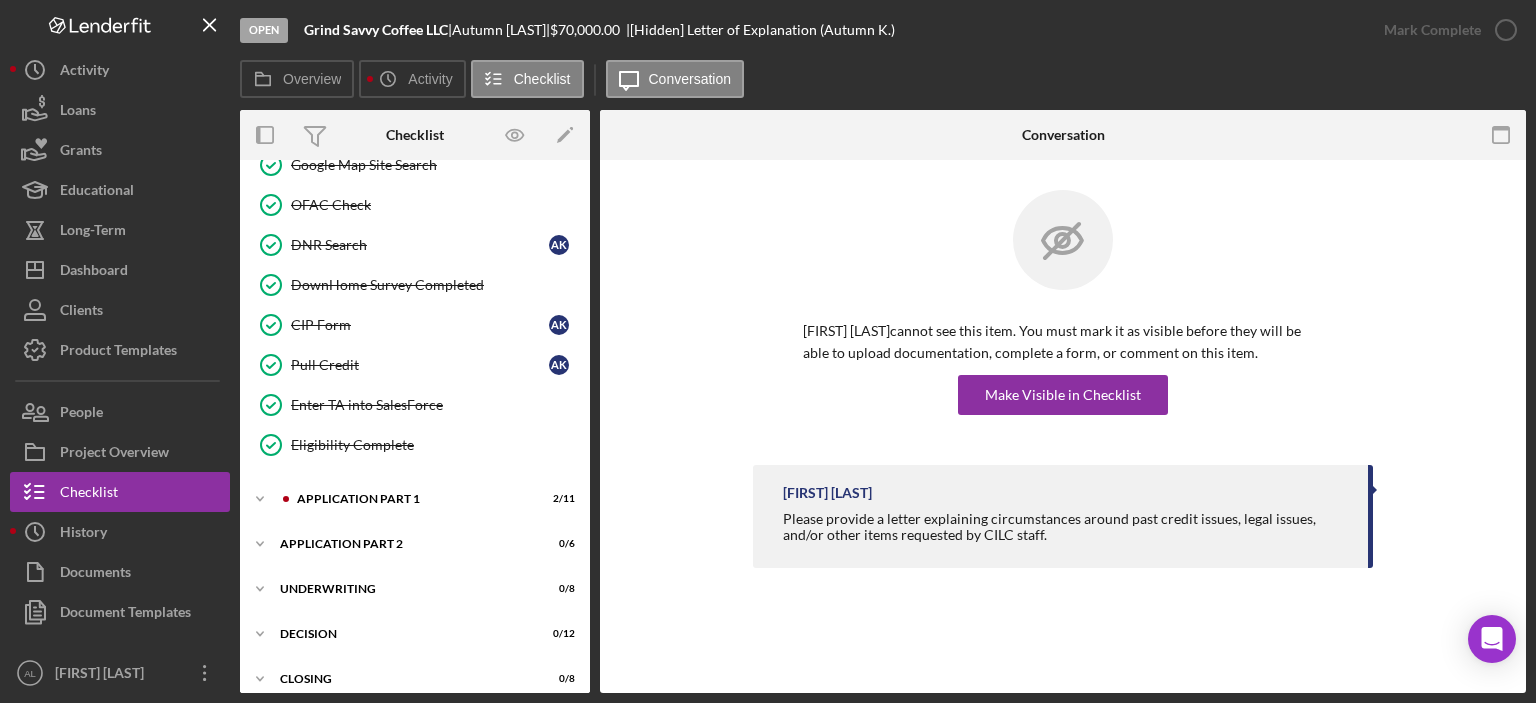 scroll, scrollTop: 652, scrollLeft: 0, axis: vertical 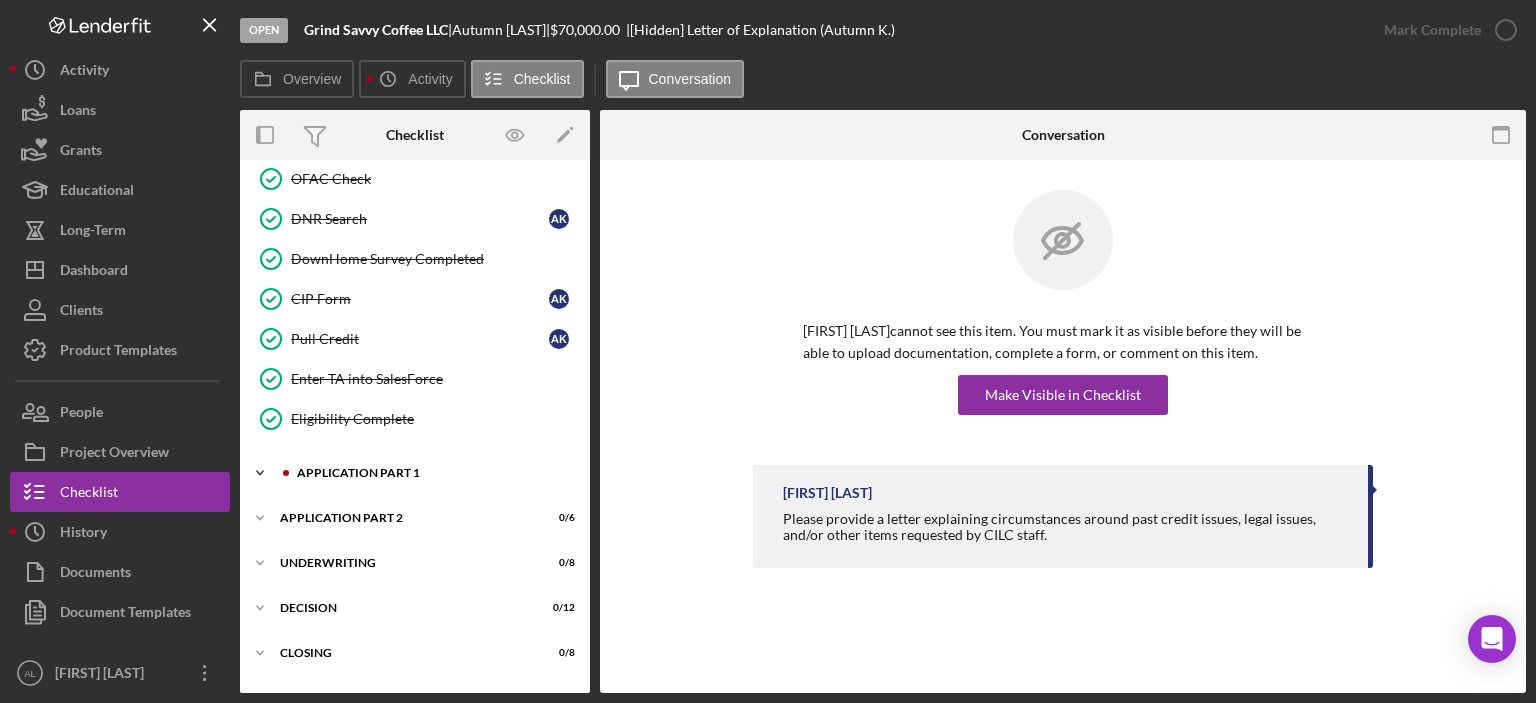 click on "Icon/Expander Application Part 1 2 / 11" at bounding box center [415, 473] 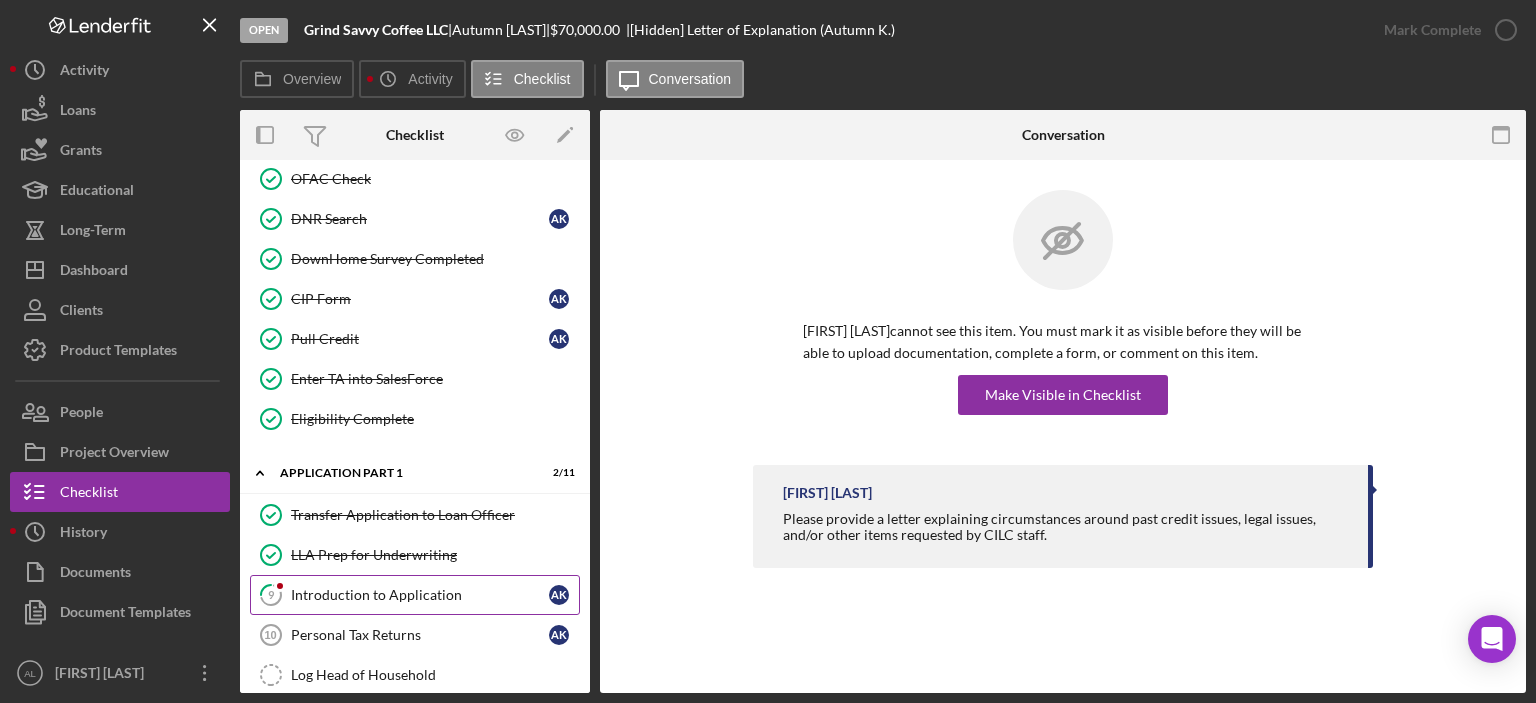 click on "[NUMBER] Introduction to Application A K" at bounding box center [415, 595] 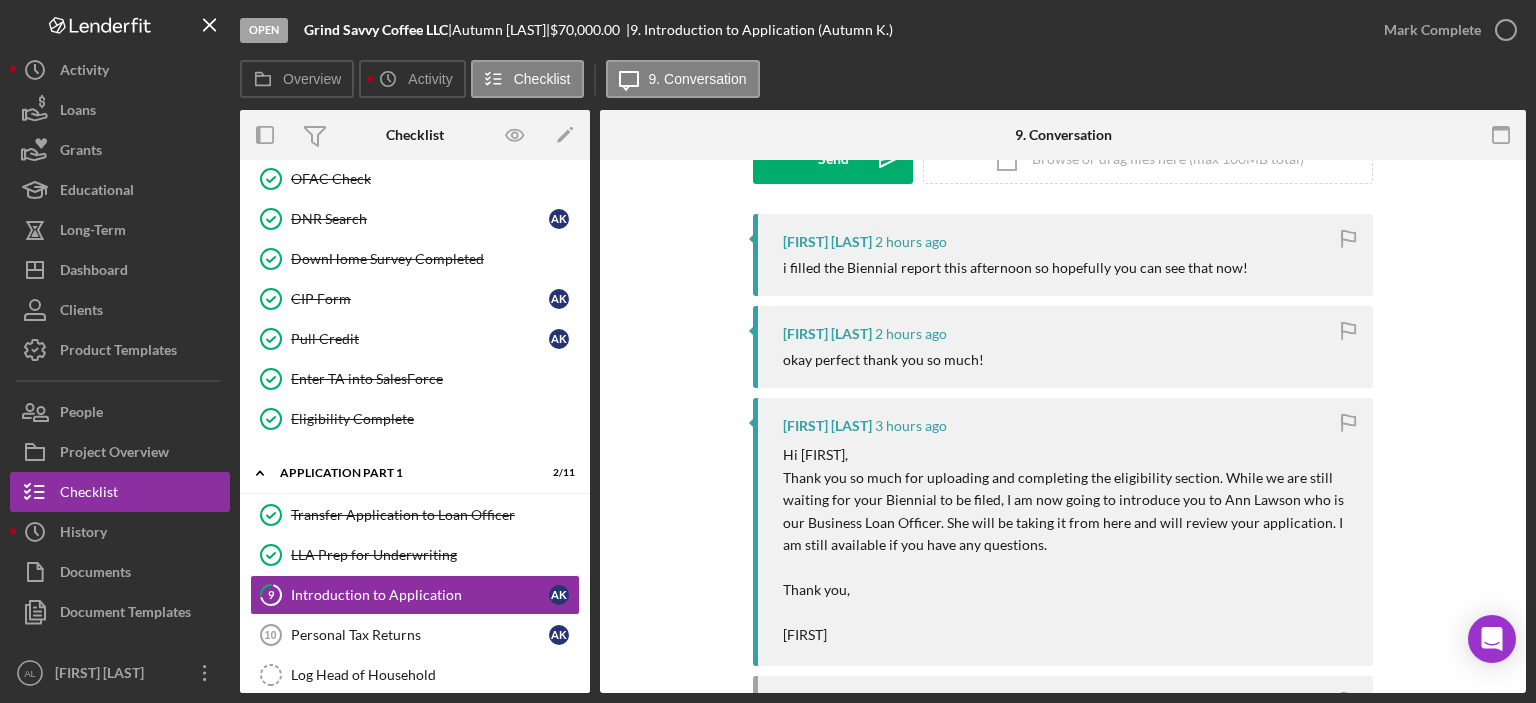 scroll, scrollTop: 340, scrollLeft: 0, axis: vertical 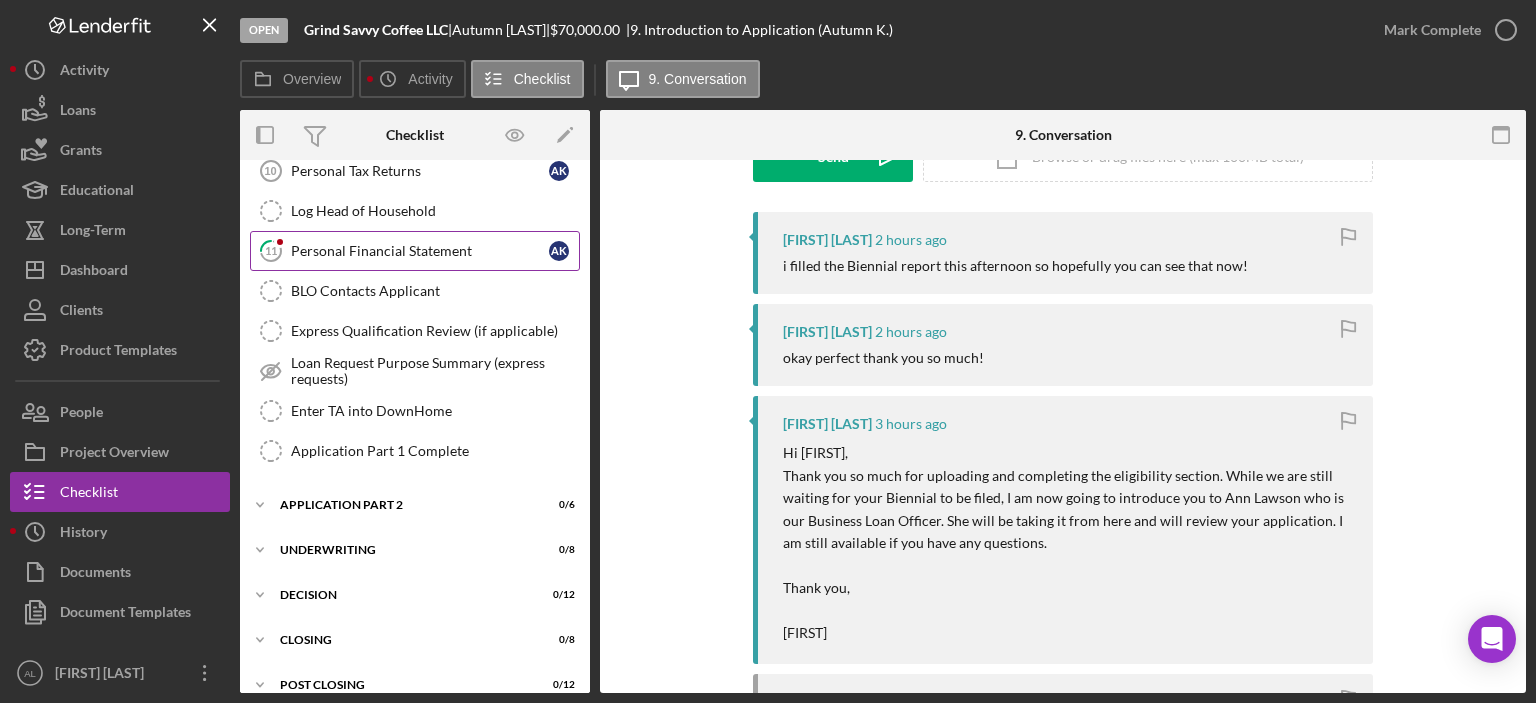 click on "Personal Financial Statement" at bounding box center [420, 251] 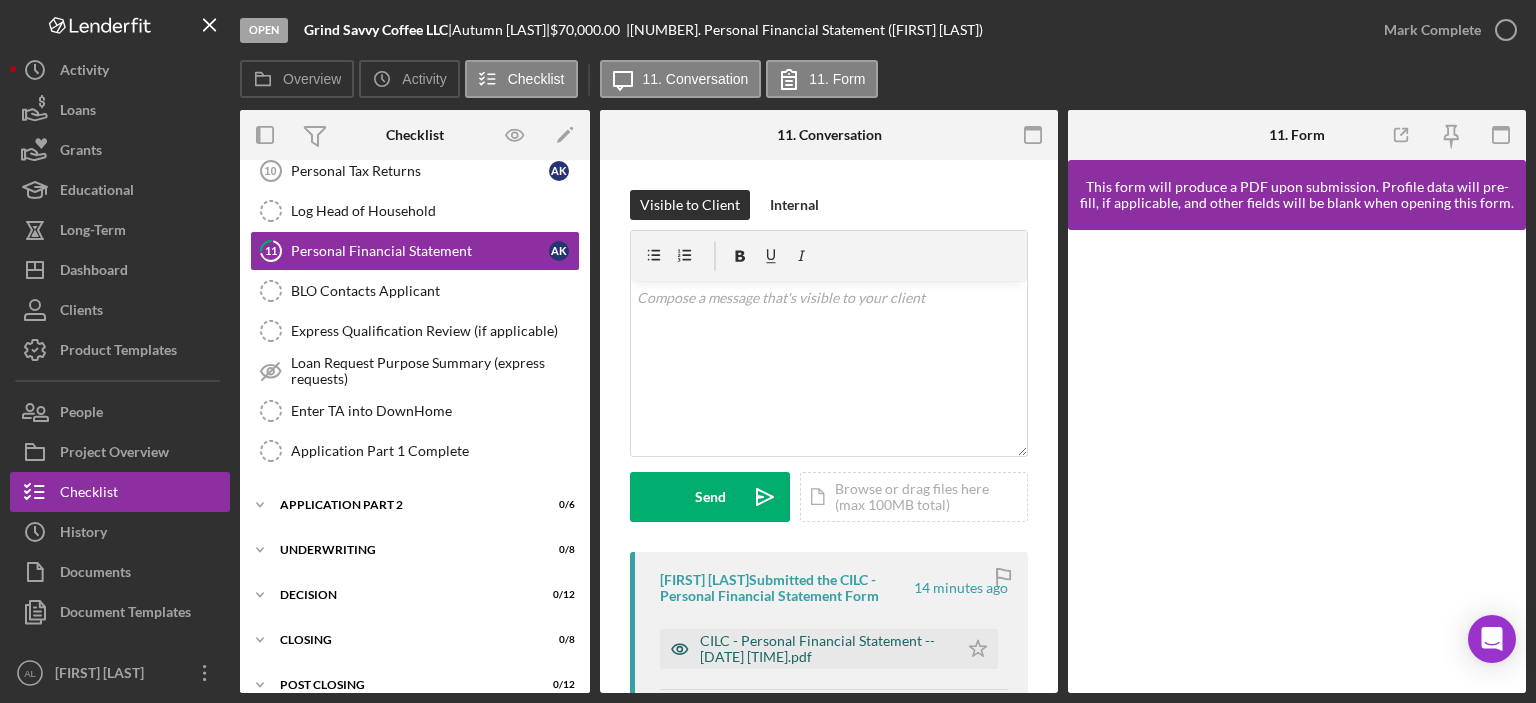 click on "CILC - Personal Financial Statement -- [DATE] [TIME].pdf" at bounding box center [824, 649] 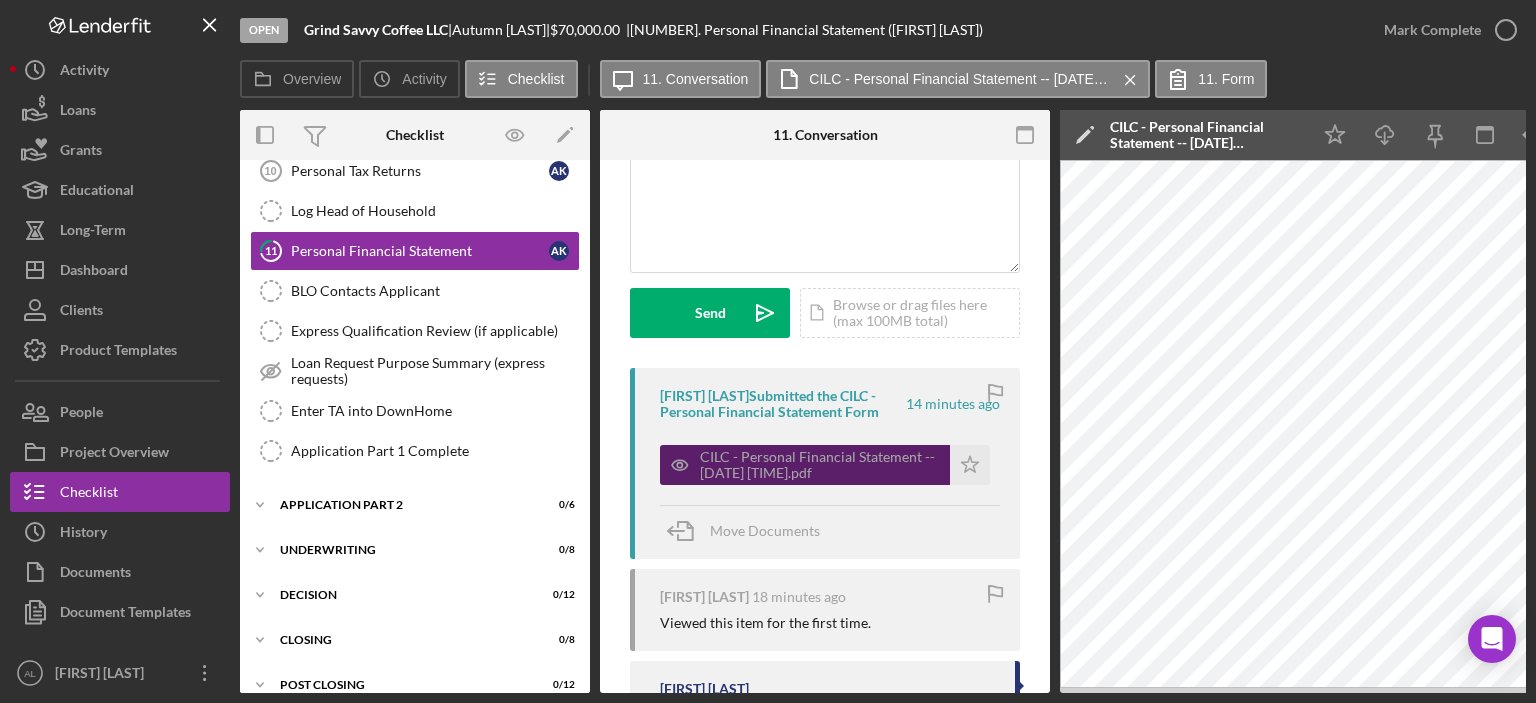 scroll, scrollTop: 184, scrollLeft: 0, axis: vertical 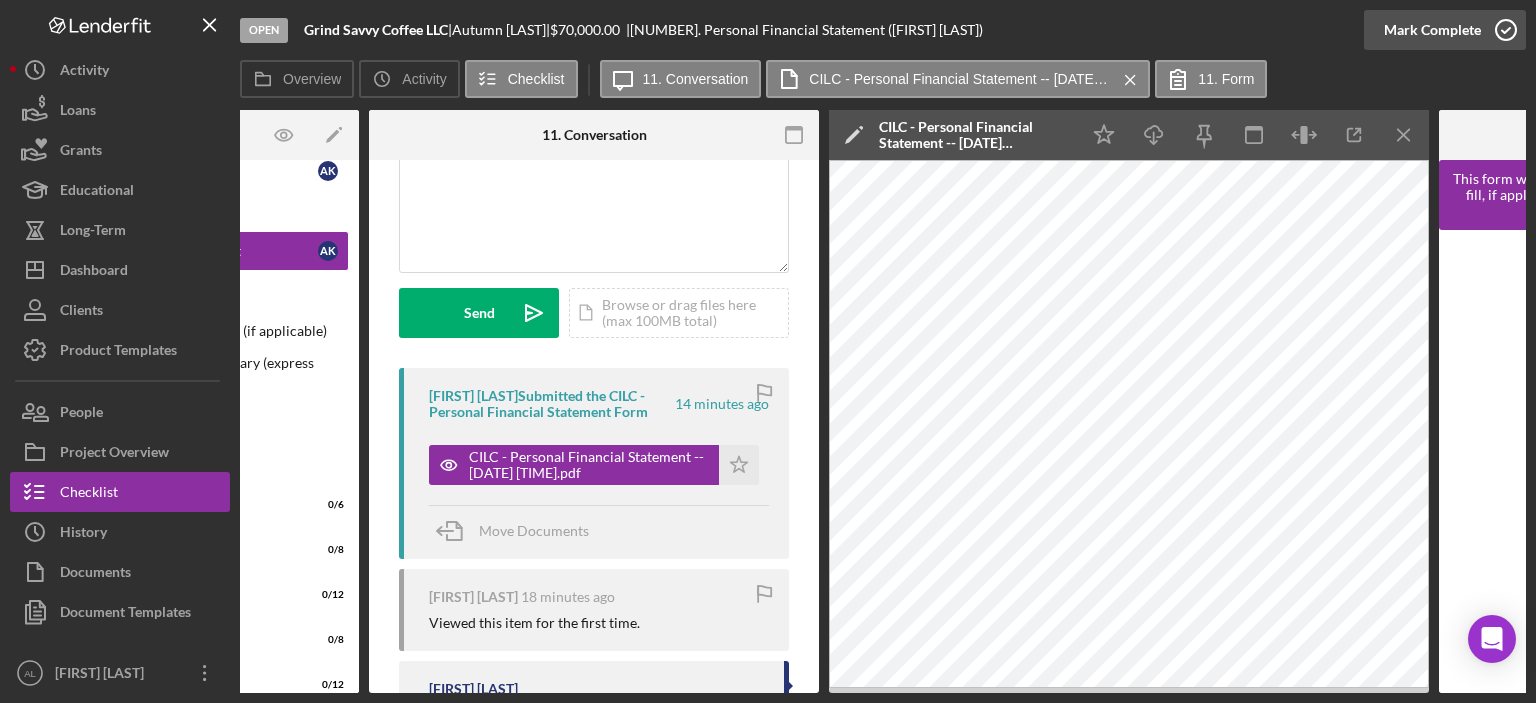 click 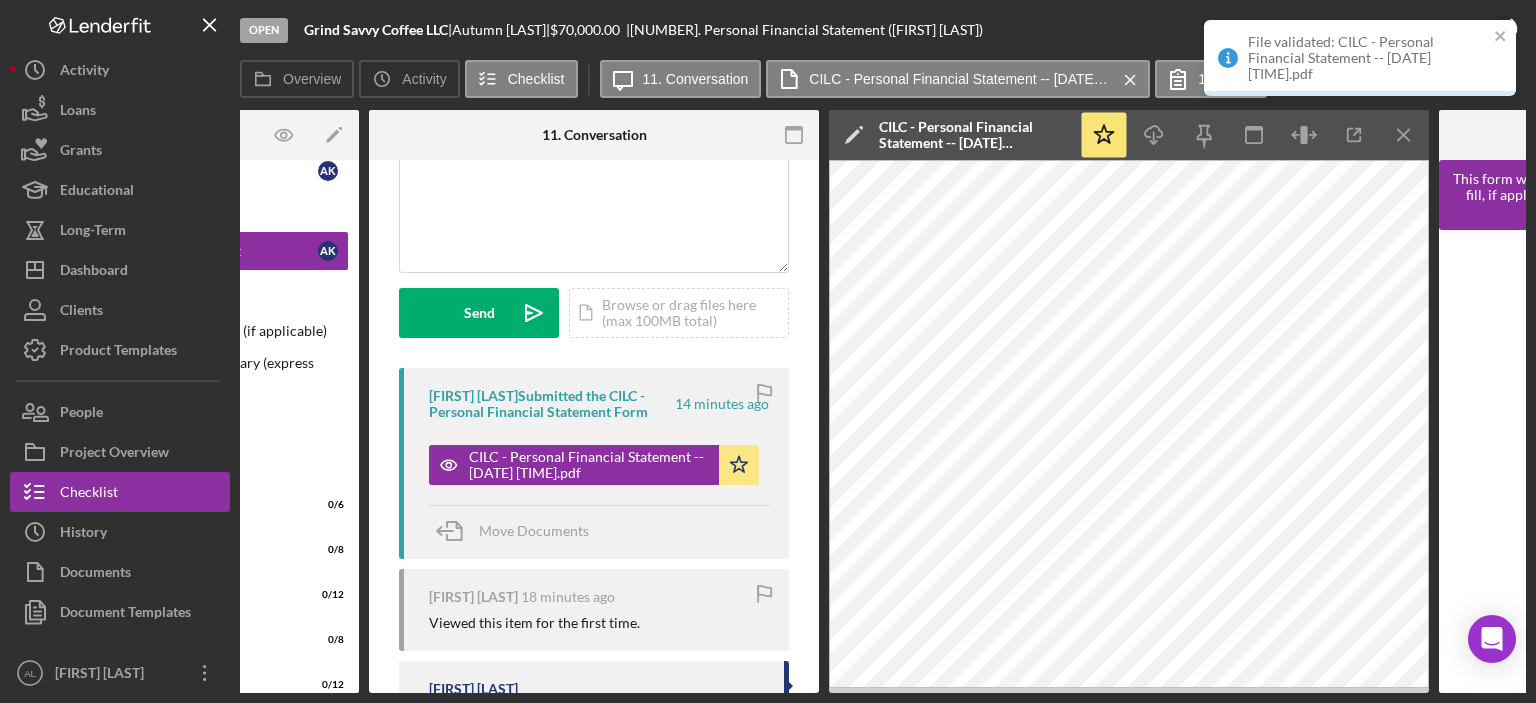 scroll, scrollTop: 481, scrollLeft: 0, axis: vertical 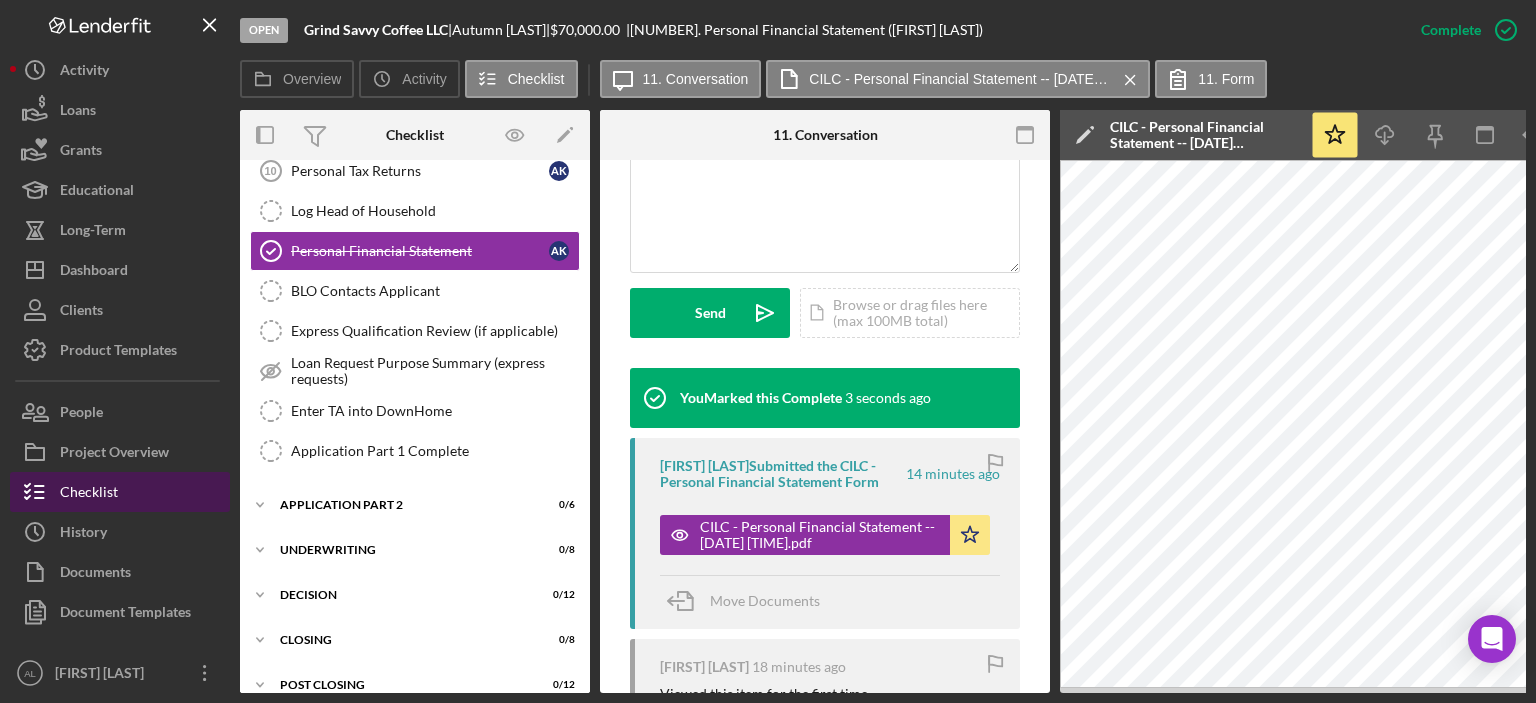 click on "Checklist" at bounding box center (89, 494) 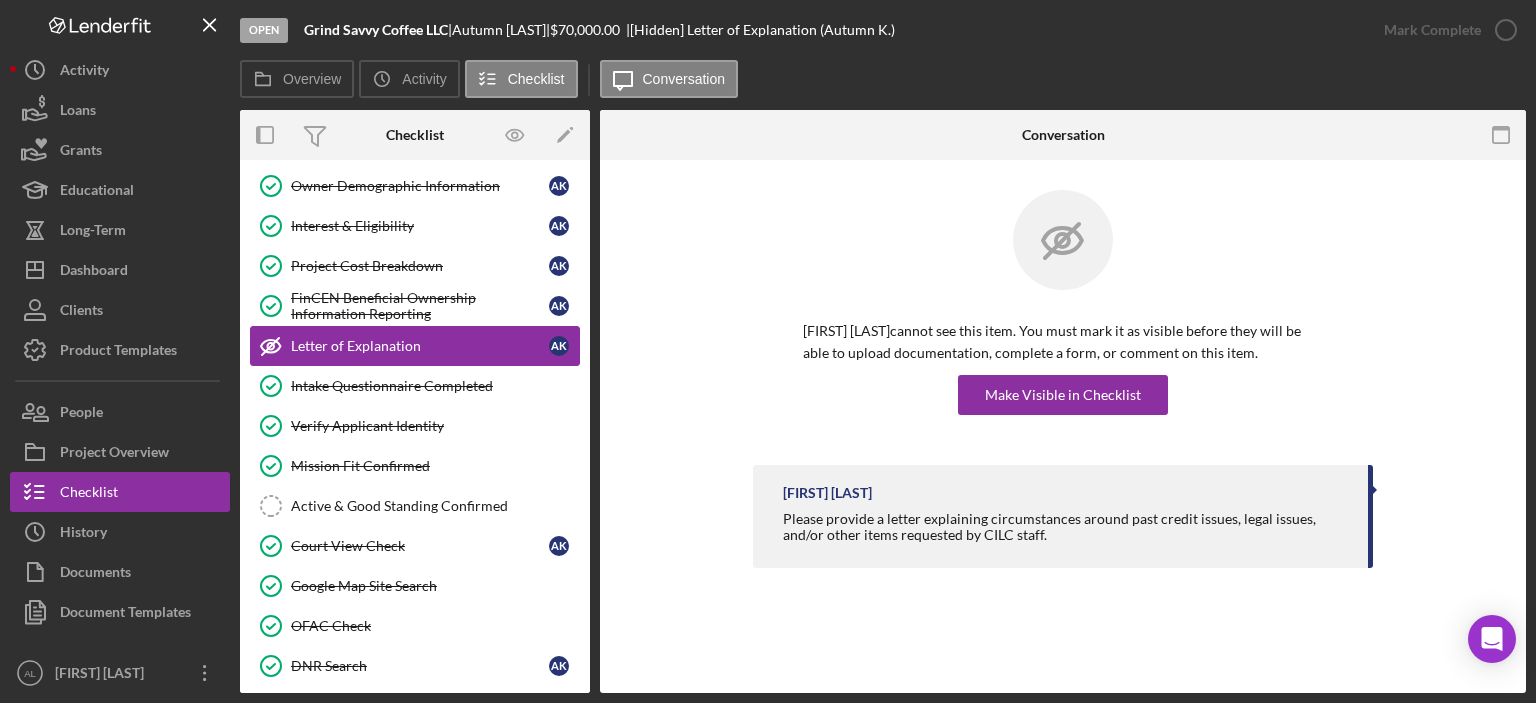 scroll, scrollTop: 120, scrollLeft: 0, axis: vertical 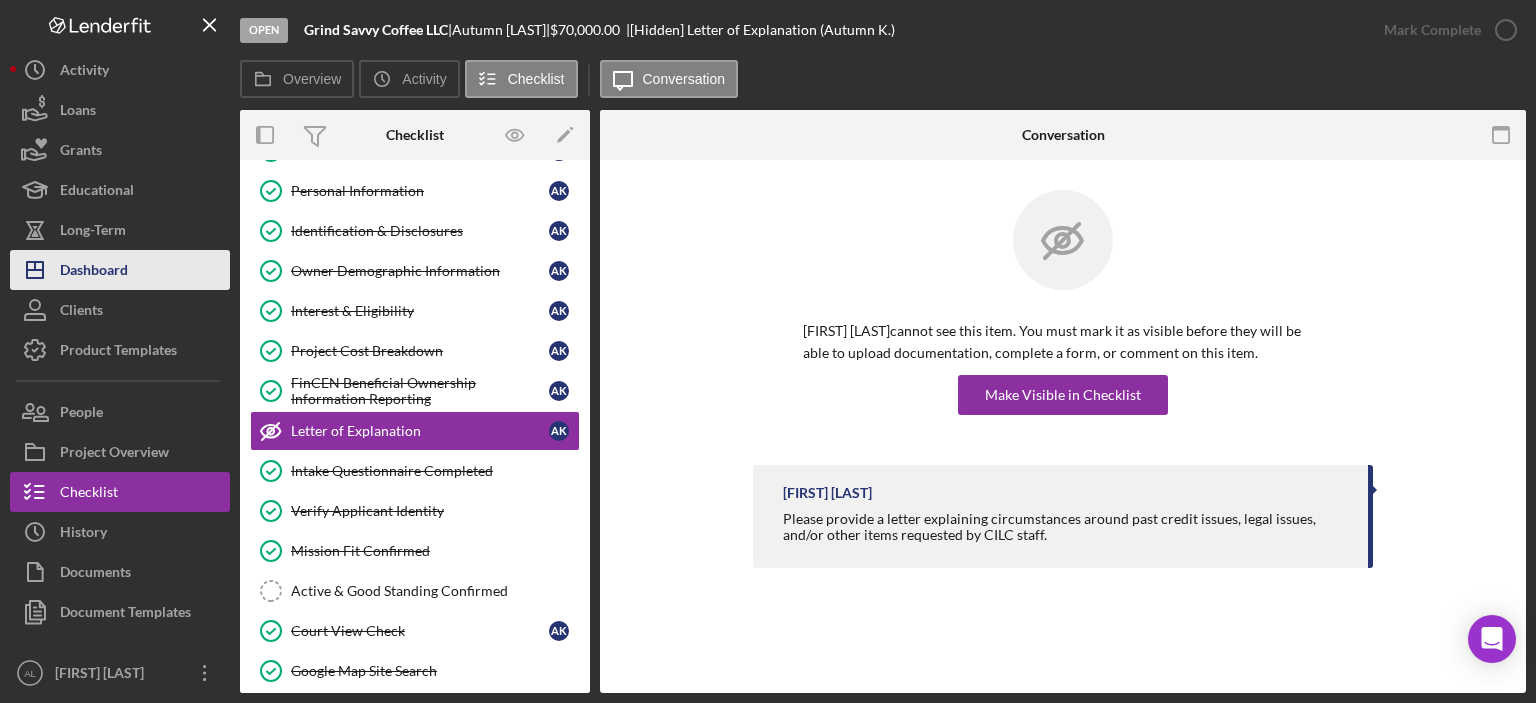 click on "Icon/Dashboard Dashboard" at bounding box center [120, 270] 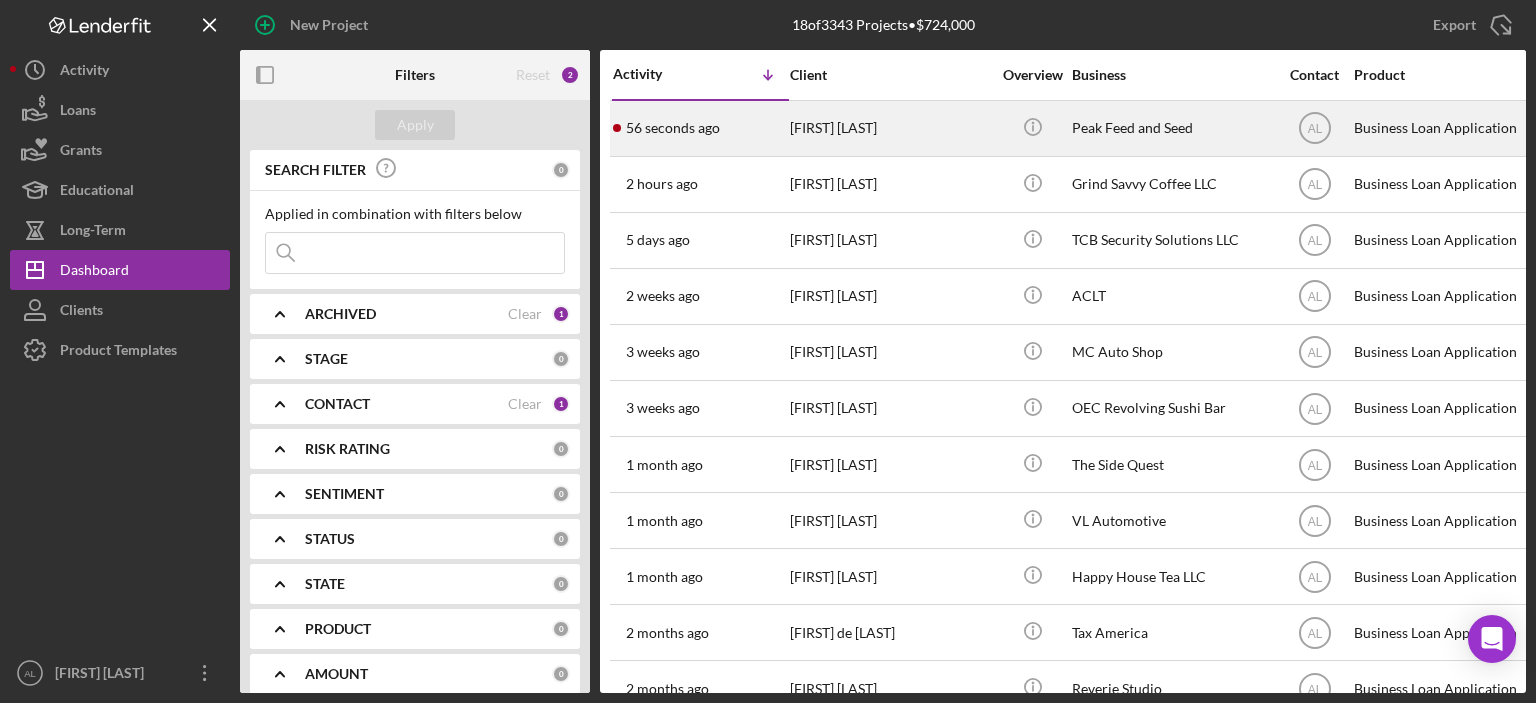 click on "[TIME] ago [FIRST] [LAST]" at bounding box center [700, 128] 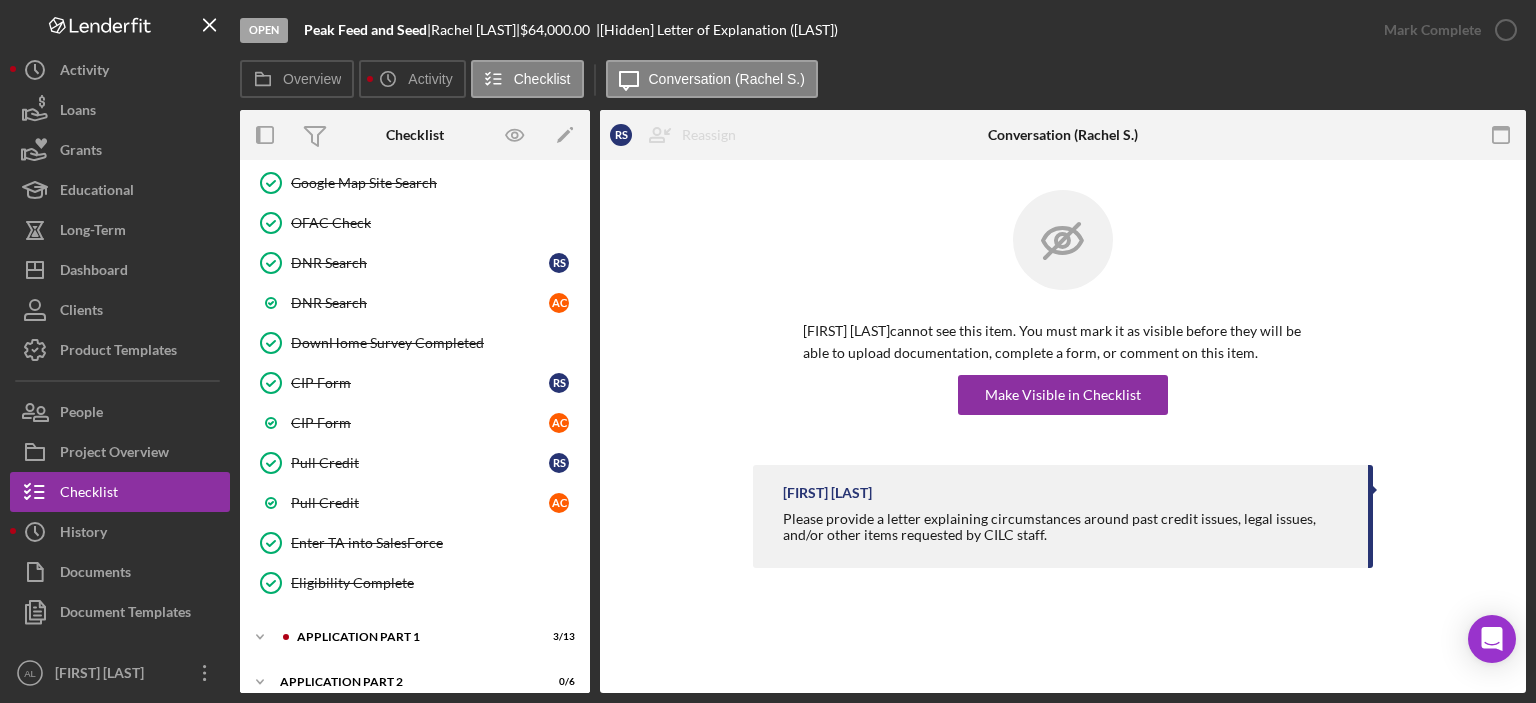 scroll, scrollTop: 1029, scrollLeft: 0, axis: vertical 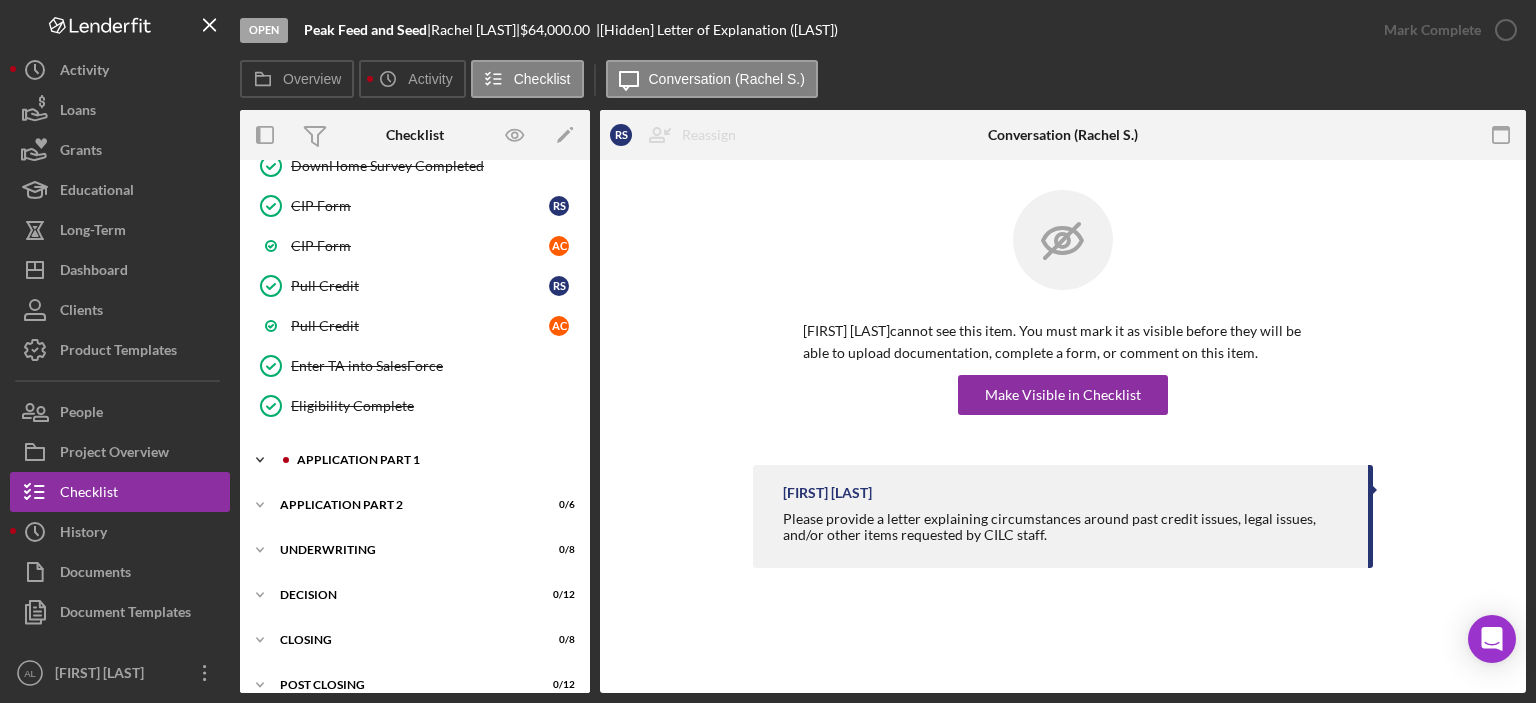 click on "Icon/Expander Application Part 1 3 / 13" at bounding box center [415, 460] 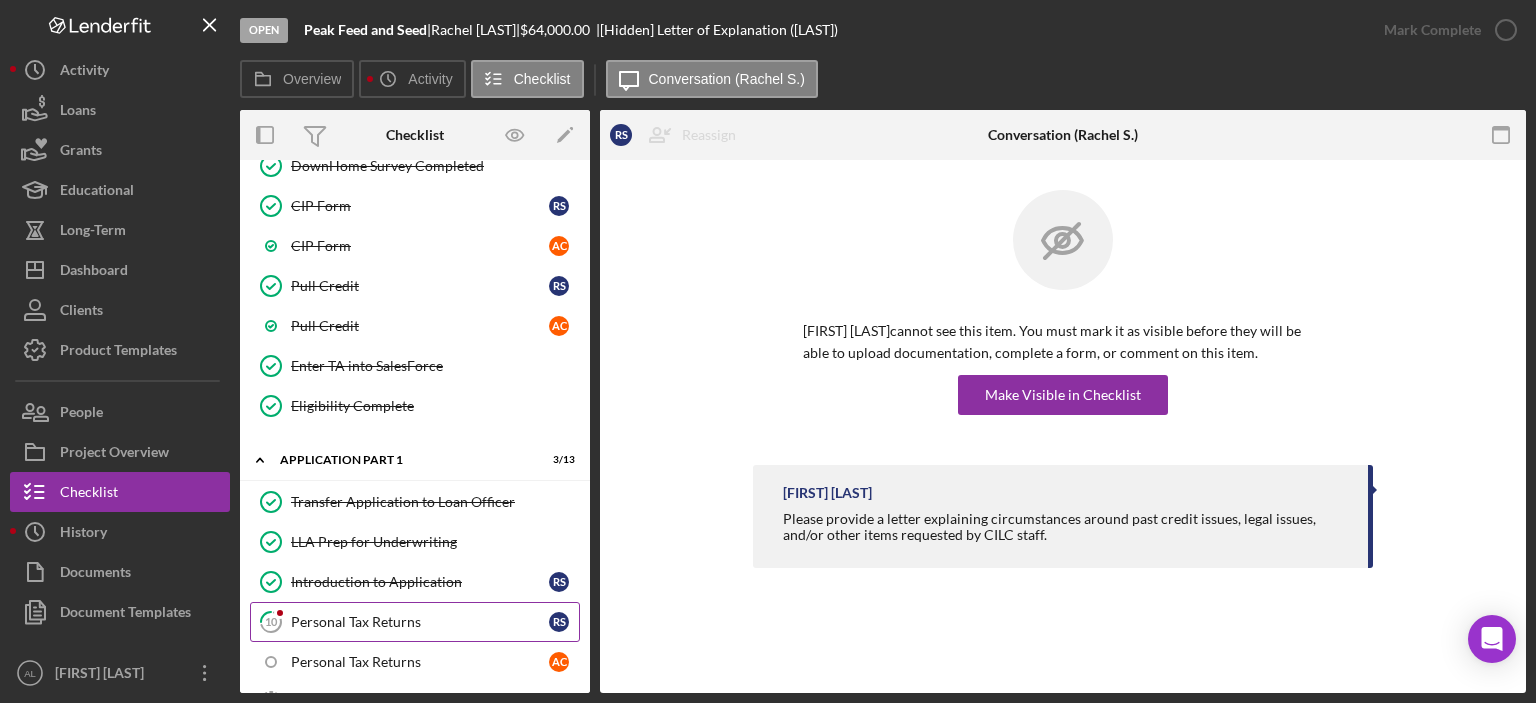 click on "[NUMBER] Personal Tax Returns [LAST] [LAST]" at bounding box center [415, 622] 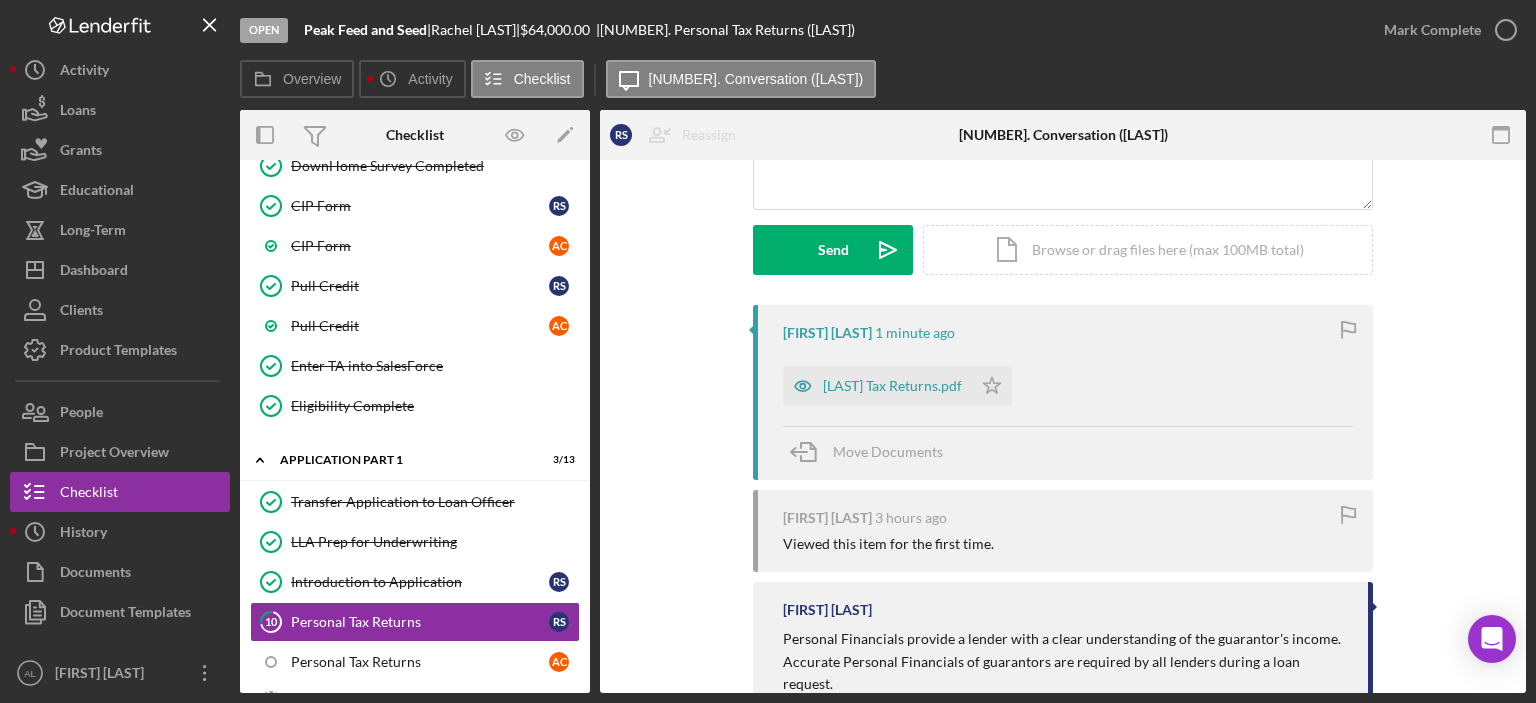 scroll, scrollTop: 247, scrollLeft: 0, axis: vertical 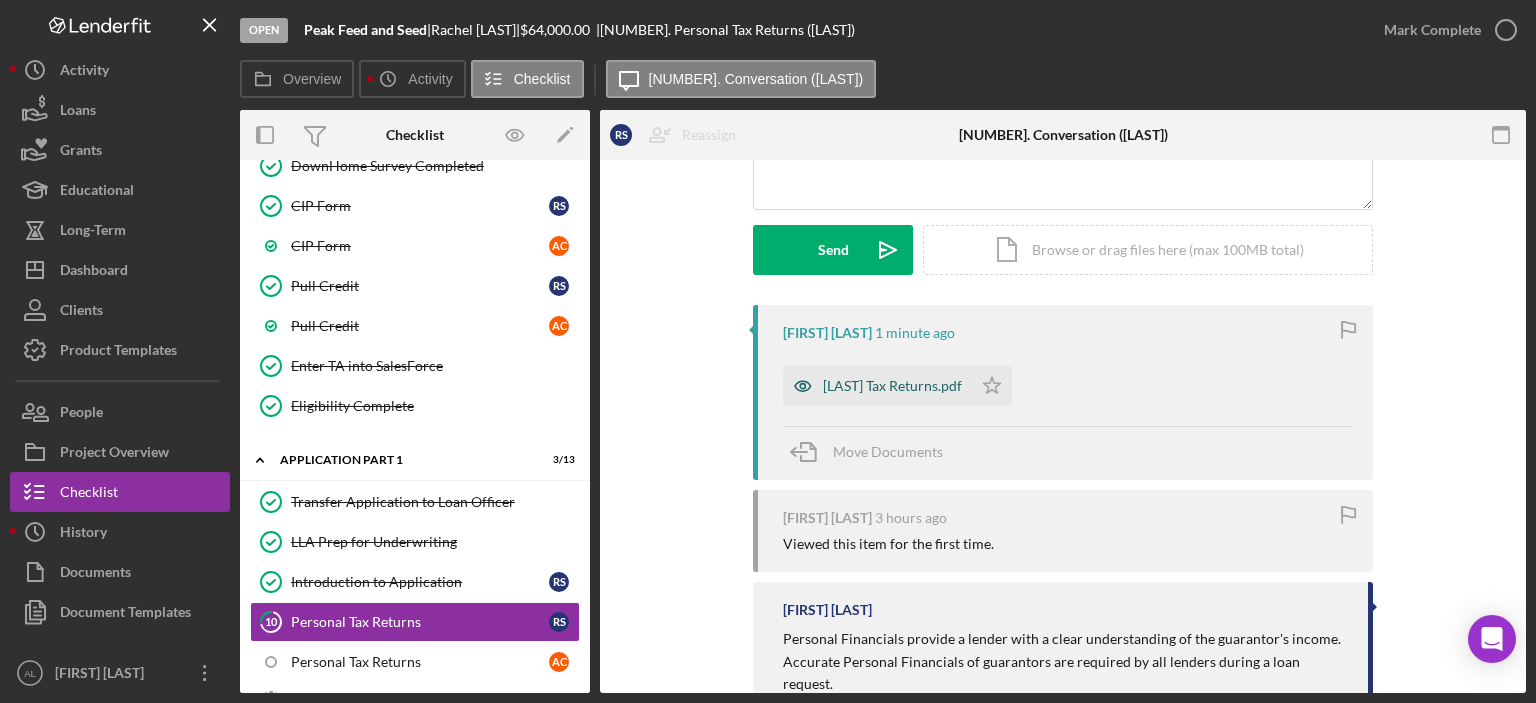 click on "[LAST] Tax Returns.pdf" at bounding box center (892, 386) 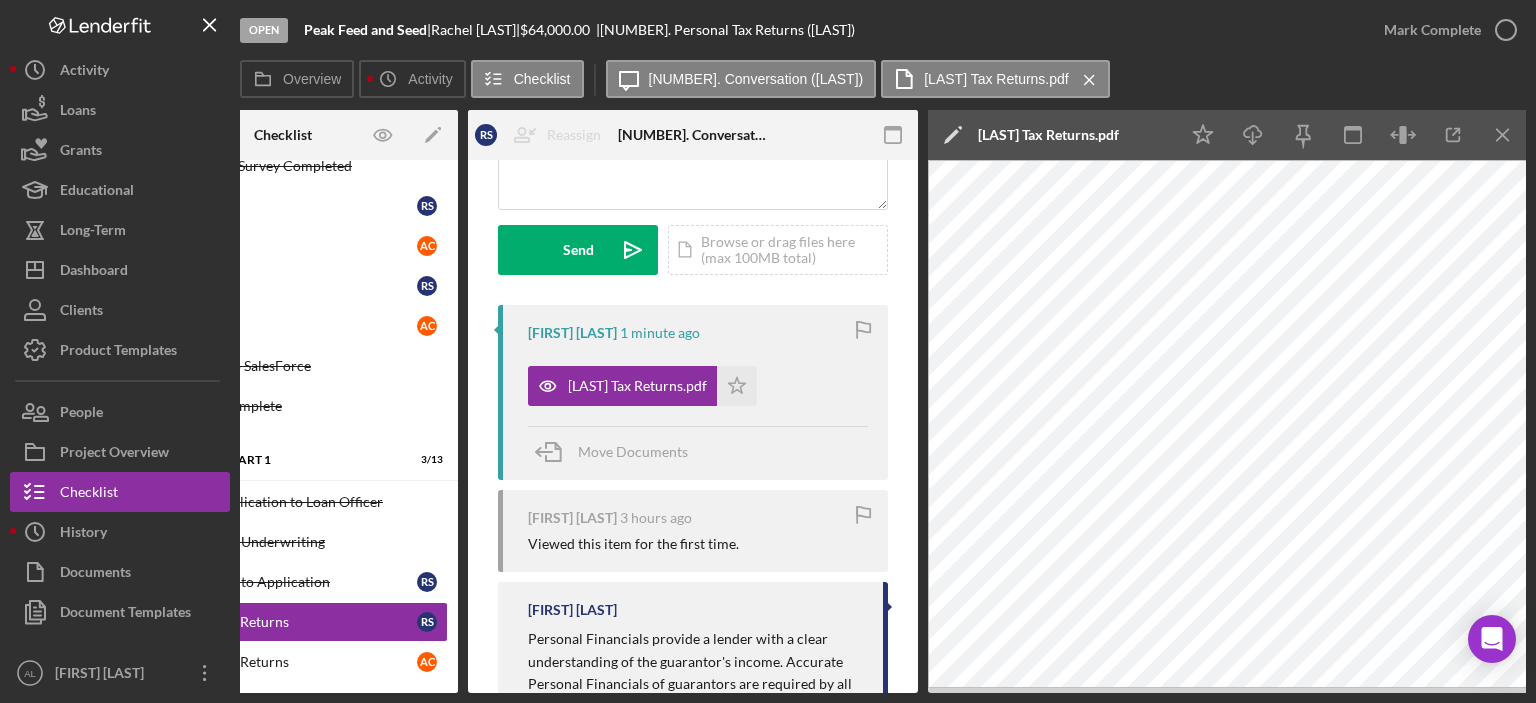 scroll, scrollTop: 0, scrollLeft: 133, axis: horizontal 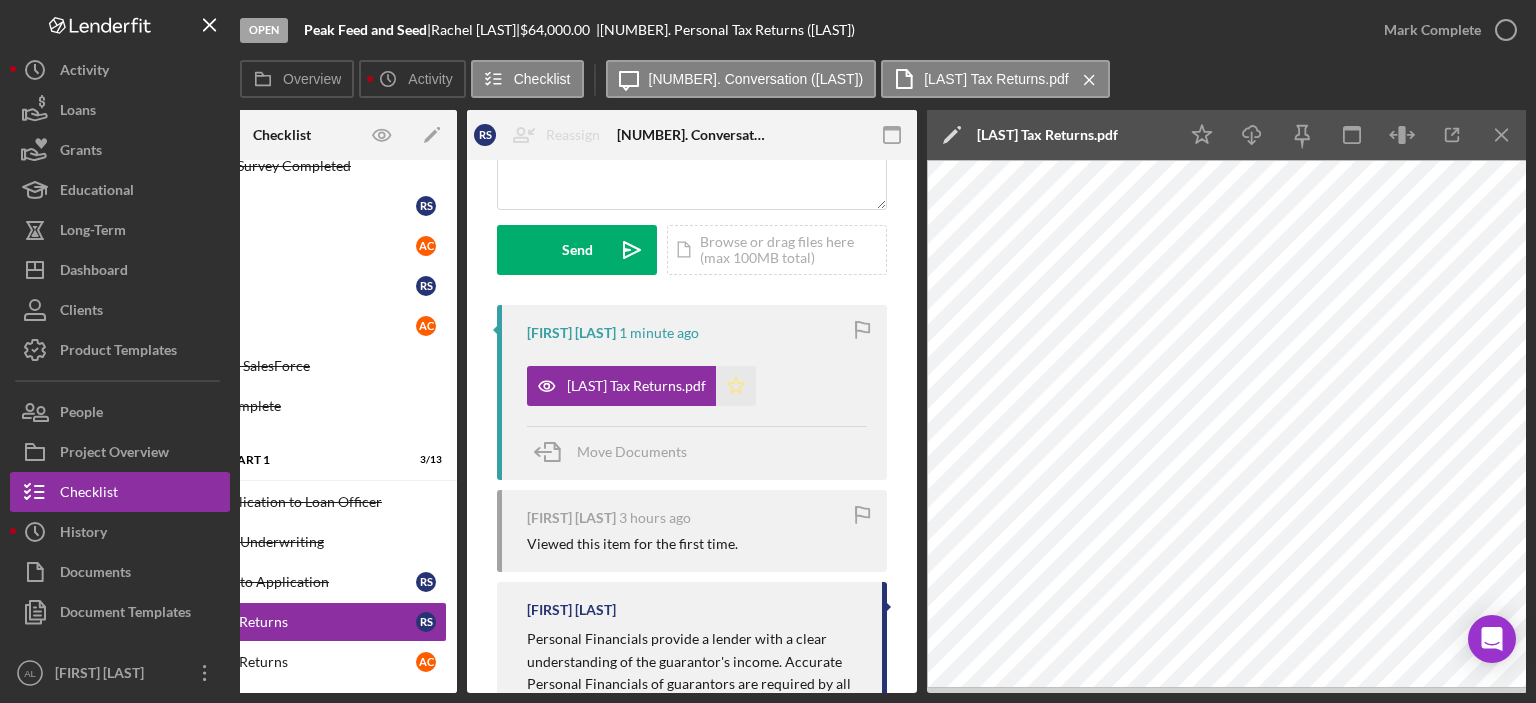 click on "Icon/Star" 